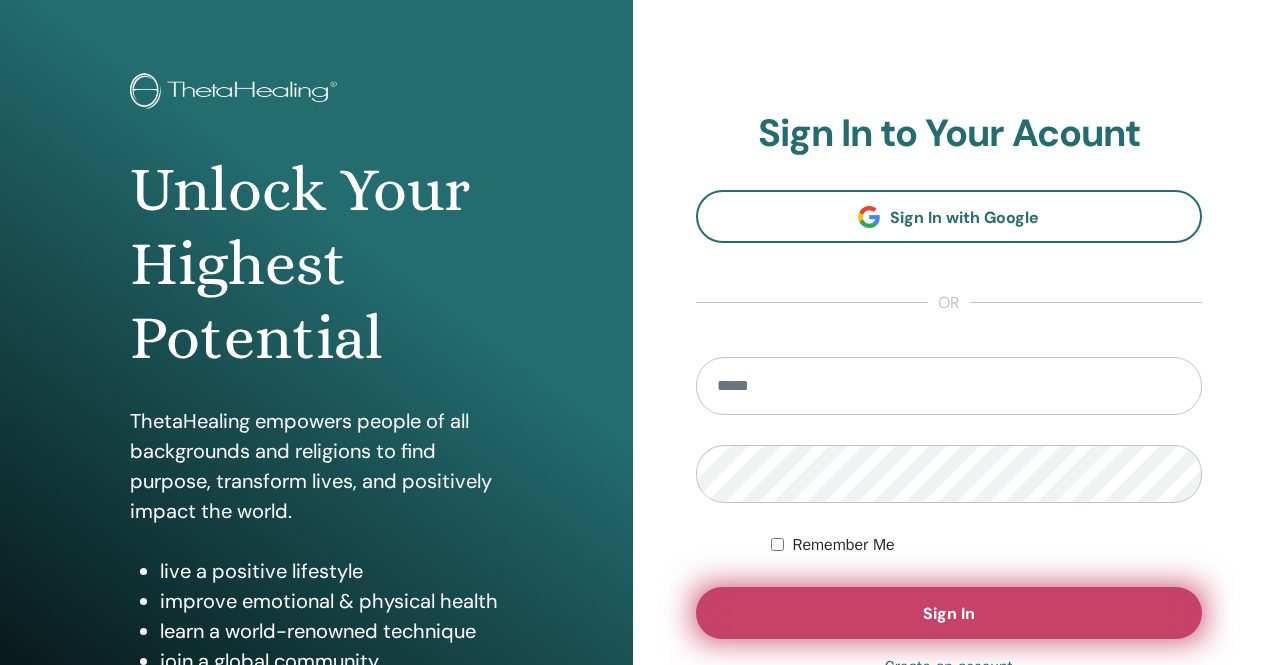 scroll, scrollTop: 200, scrollLeft: 0, axis: vertical 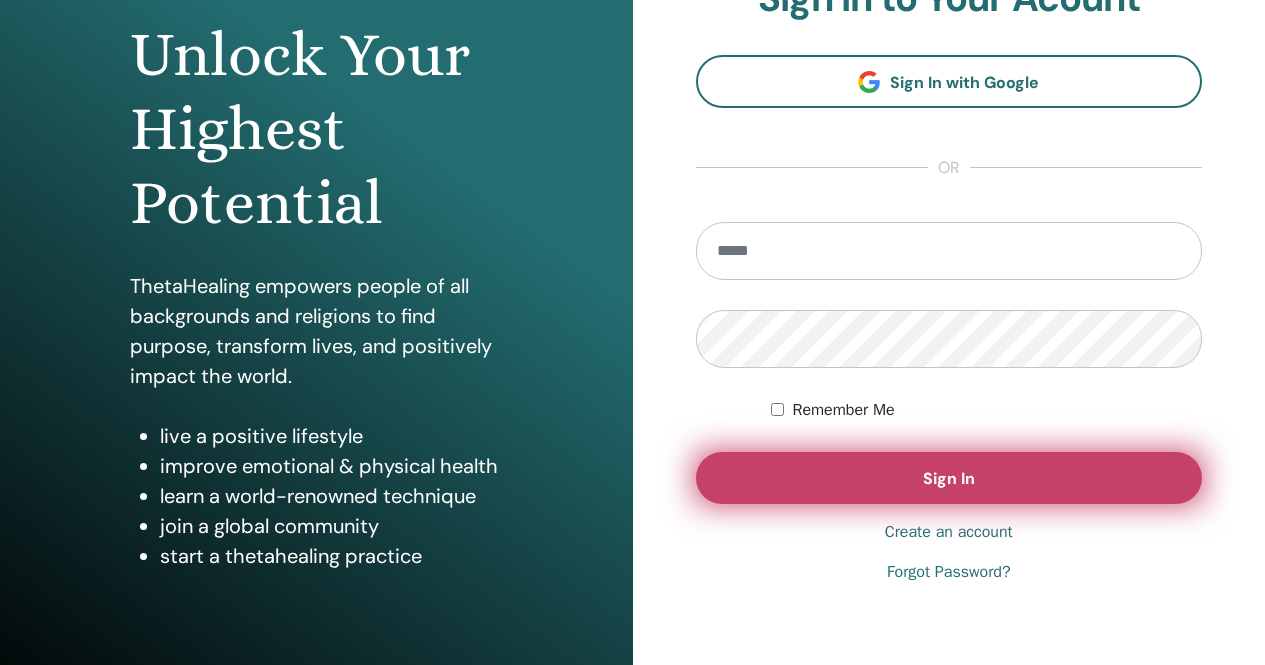 type on "**********" 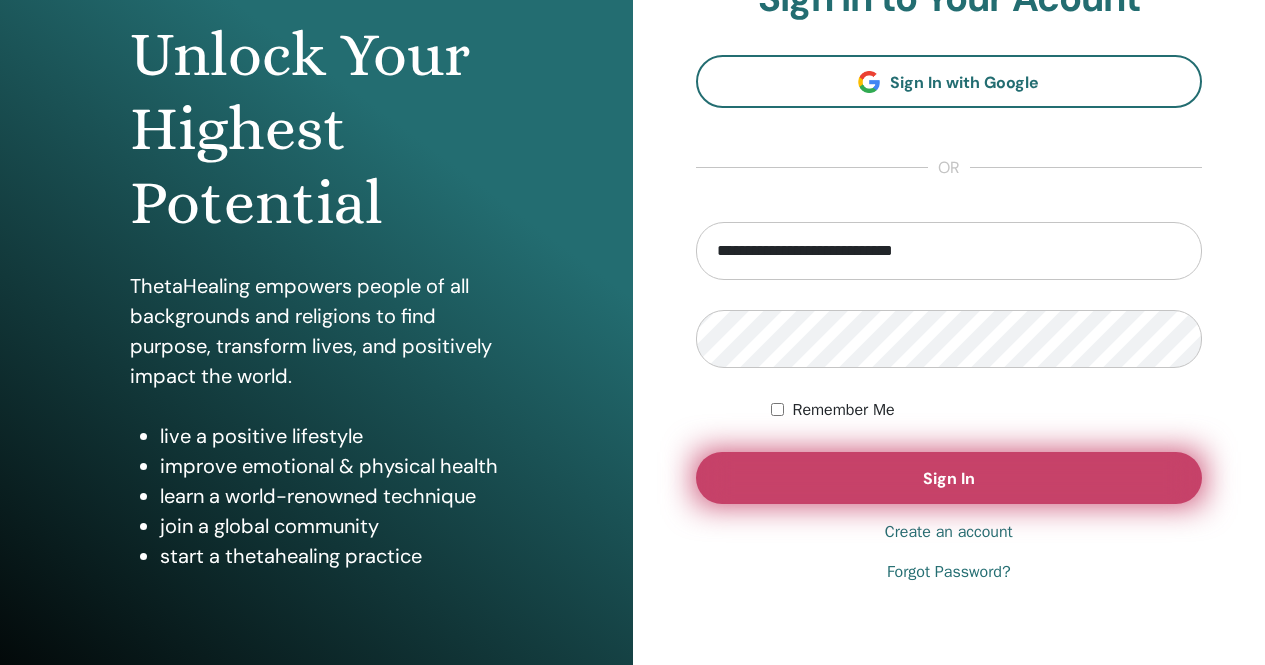 click on "Sign In" at bounding box center (949, 478) 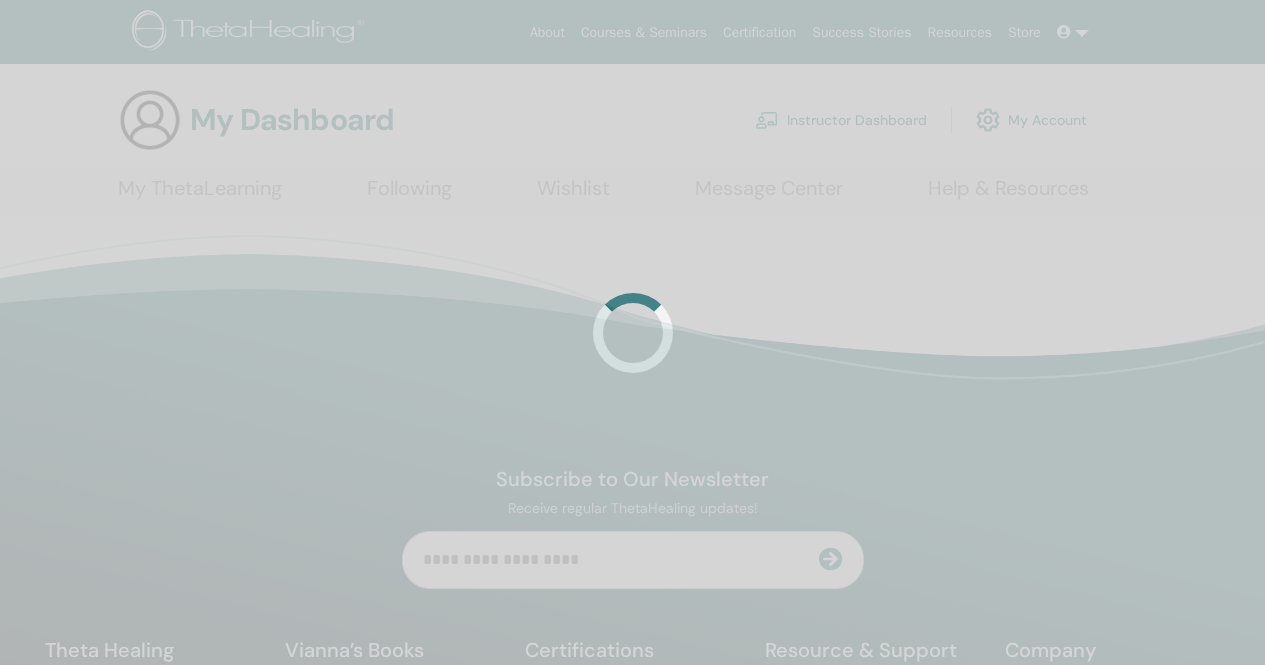 scroll, scrollTop: 0, scrollLeft: 0, axis: both 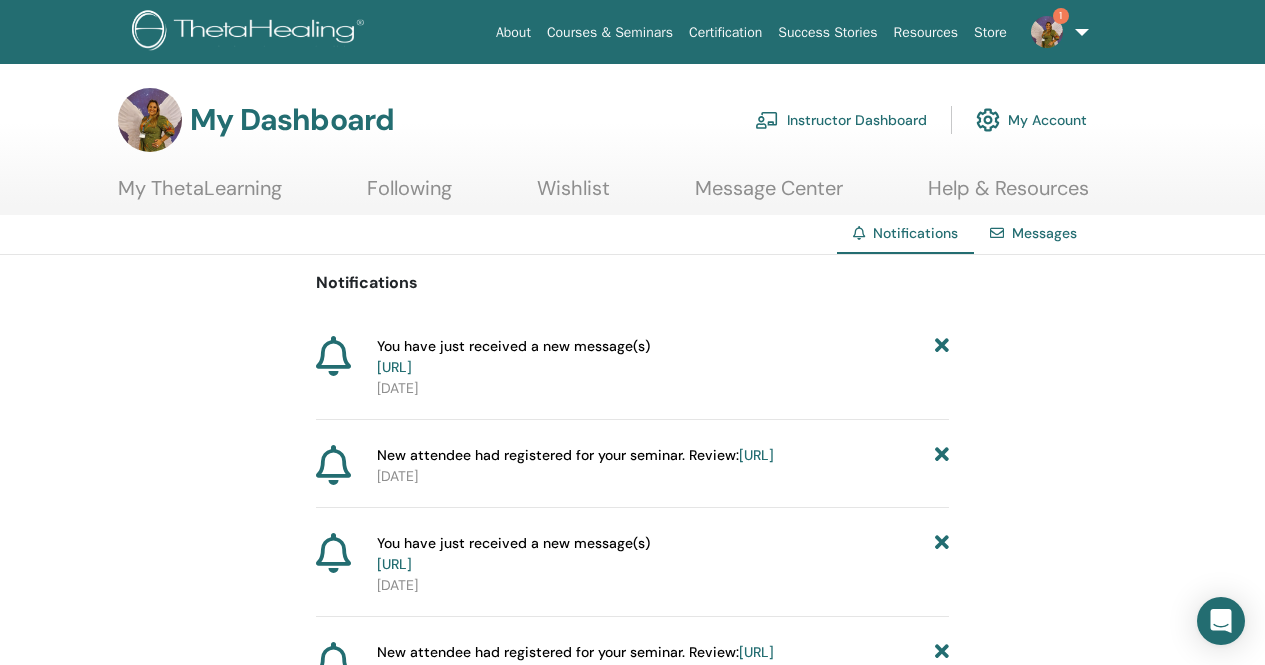 click on "https://member.thetahealing.com/message-center/messages/ad2fde31-c7fc-4366-afaa-57ae333a22f7" at bounding box center [394, 367] 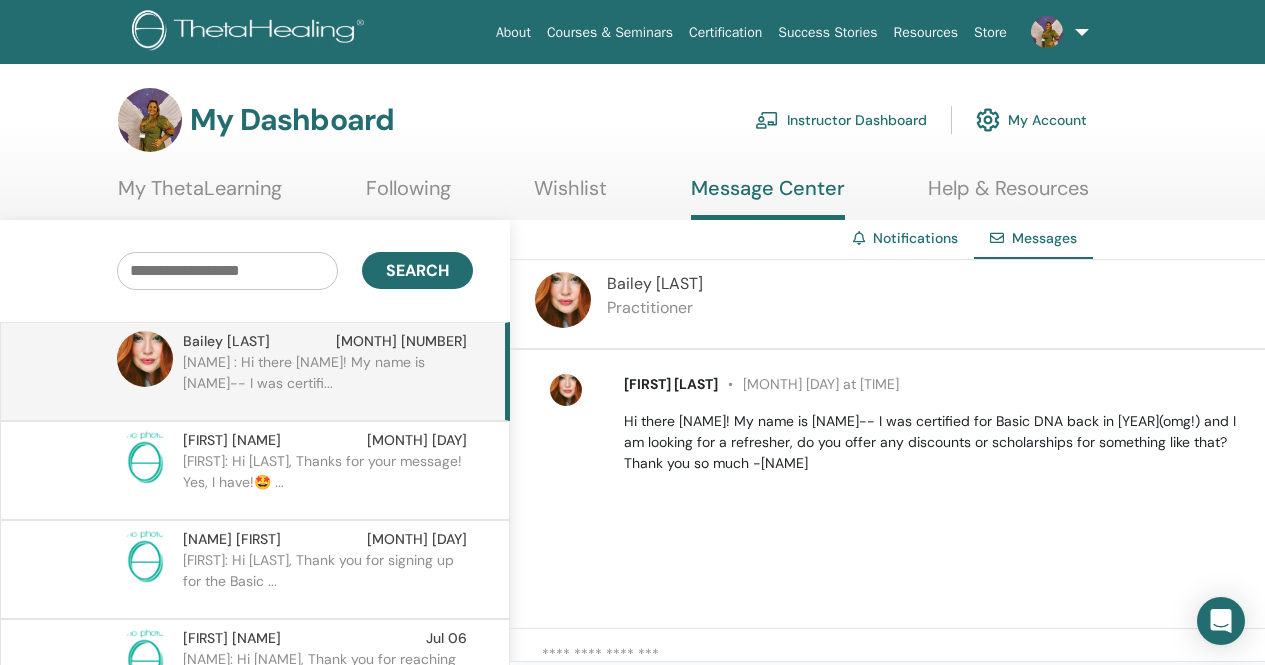 scroll, scrollTop: 100, scrollLeft: 0, axis: vertical 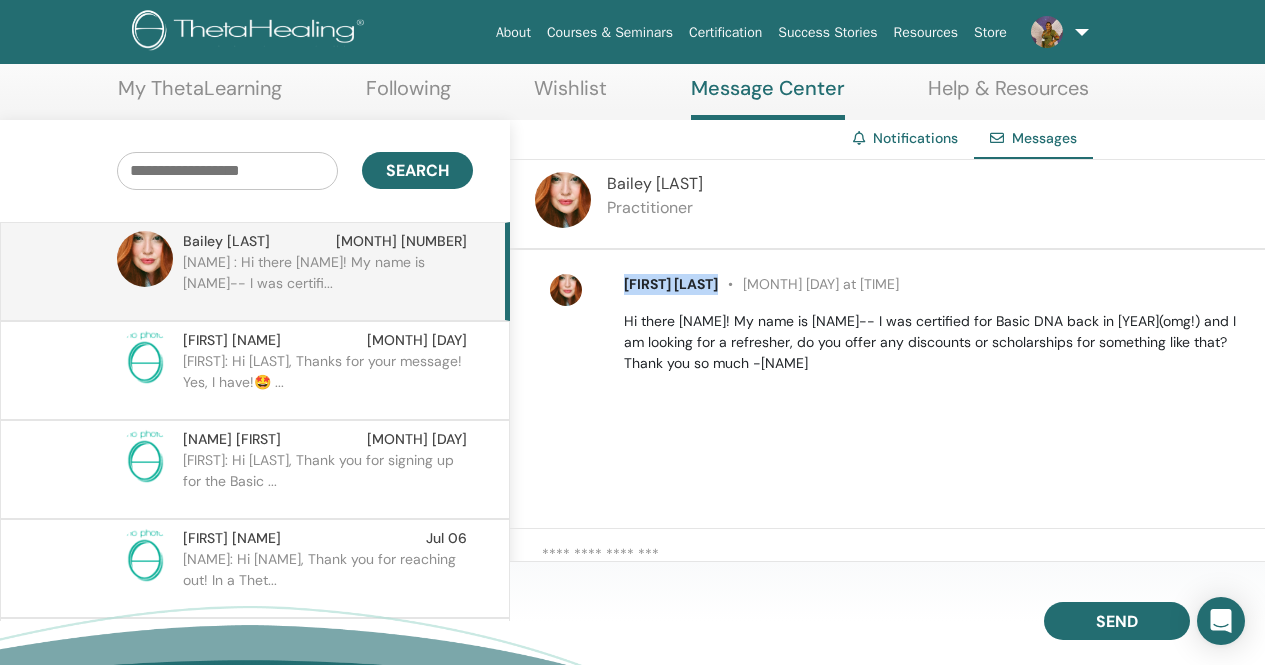 drag, startPoint x: 705, startPoint y: 282, endPoint x: 626, endPoint y: 284, distance: 79.025314 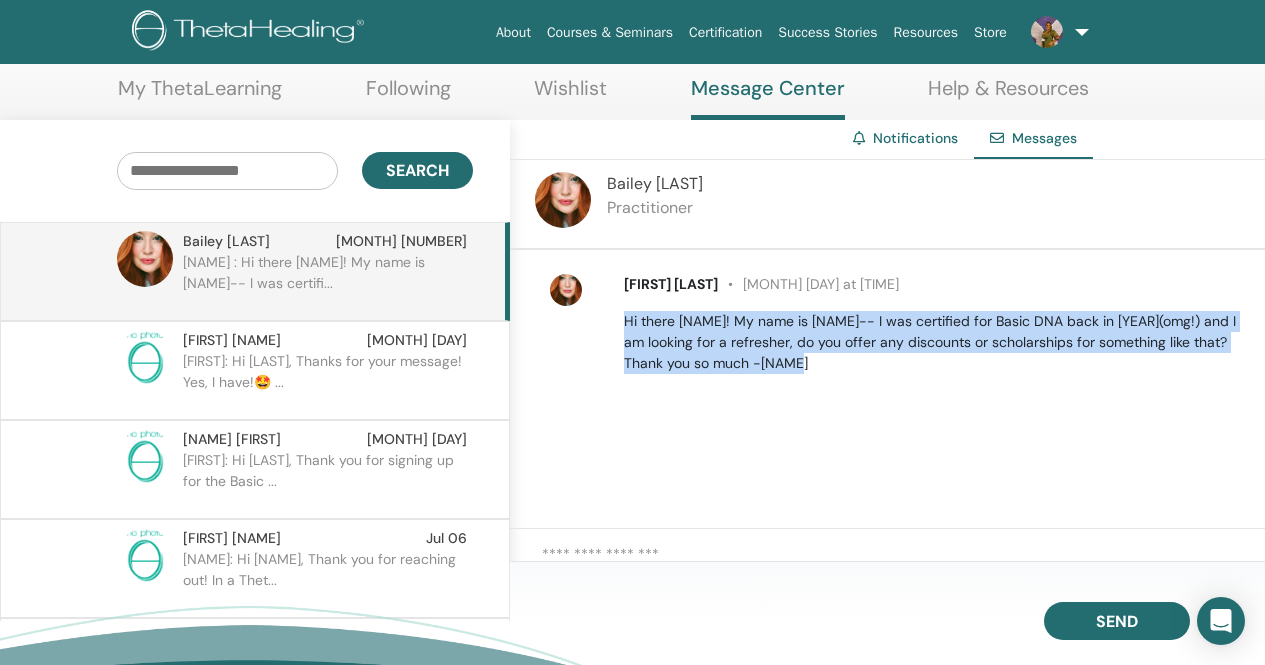 drag, startPoint x: 812, startPoint y: 367, endPoint x: 624, endPoint y: 324, distance: 192.85487 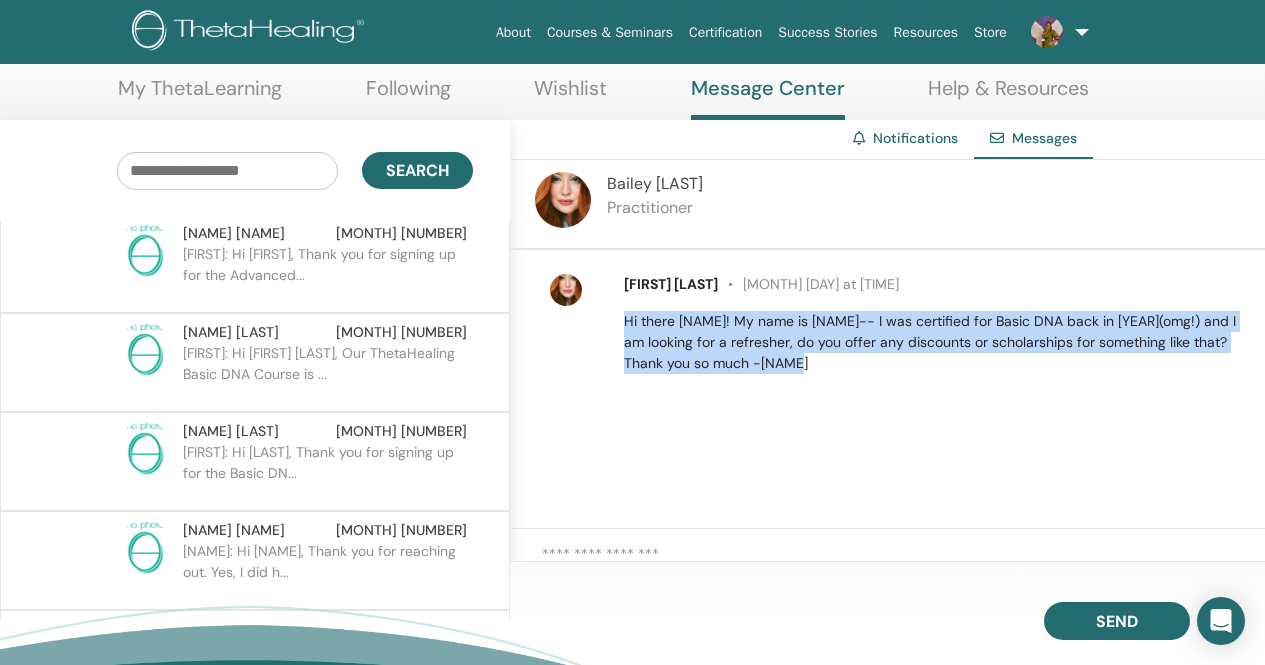 scroll, scrollTop: 1500, scrollLeft: 0, axis: vertical 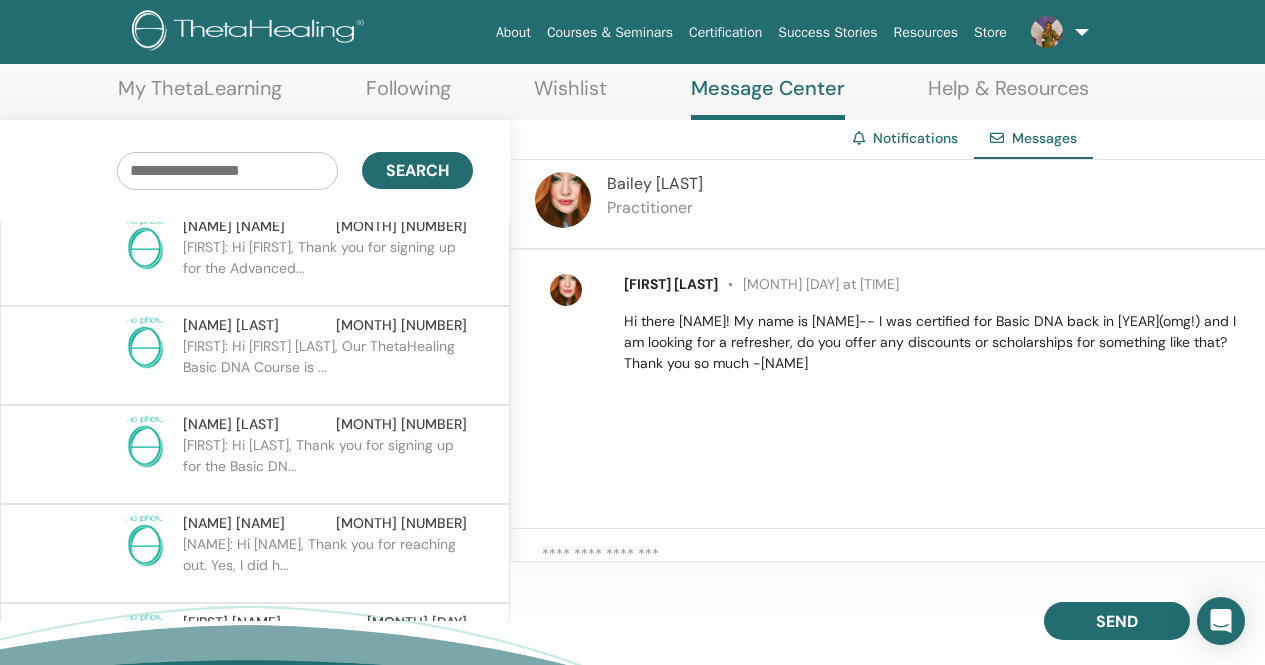 click at bounding box center (227, 171) 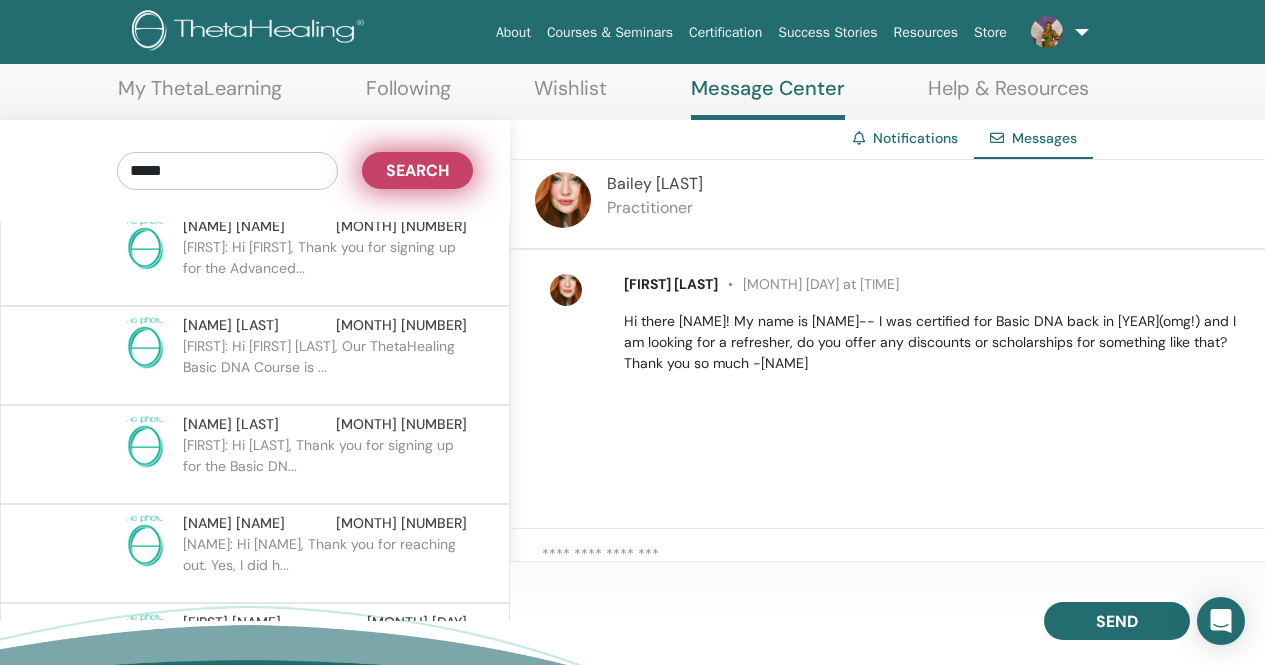 click on "Search" at bounding box center (417, 170) 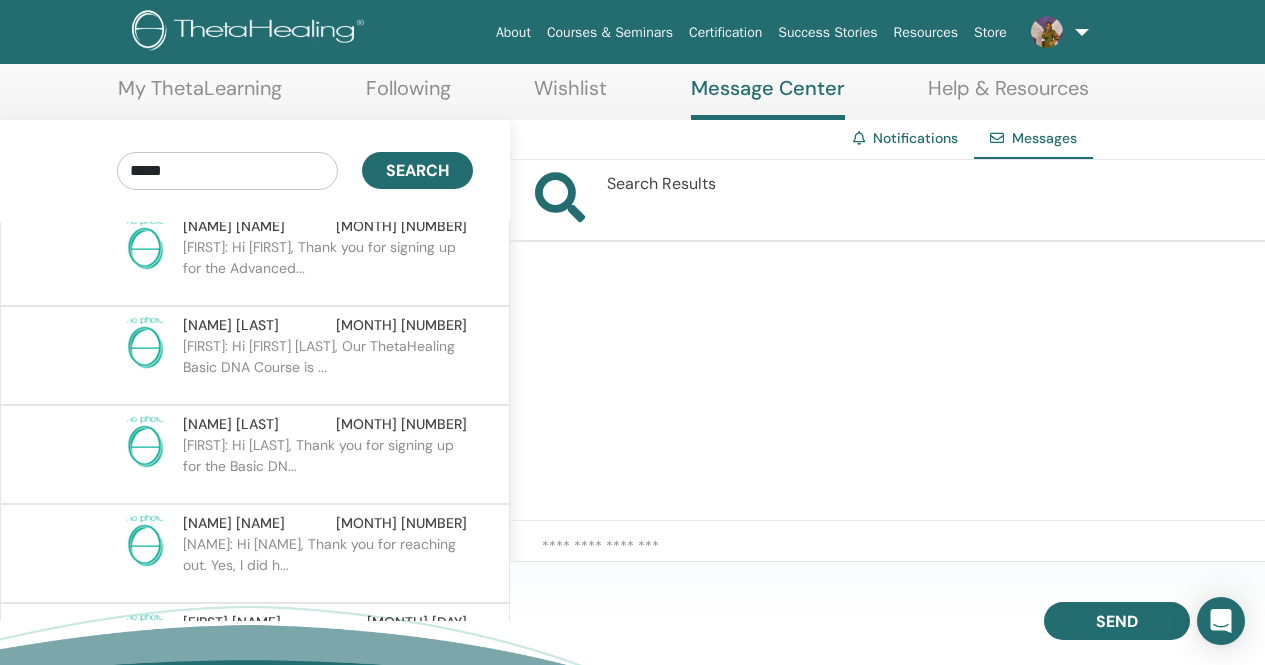 click on "*****" at bounding box center [227, 171] 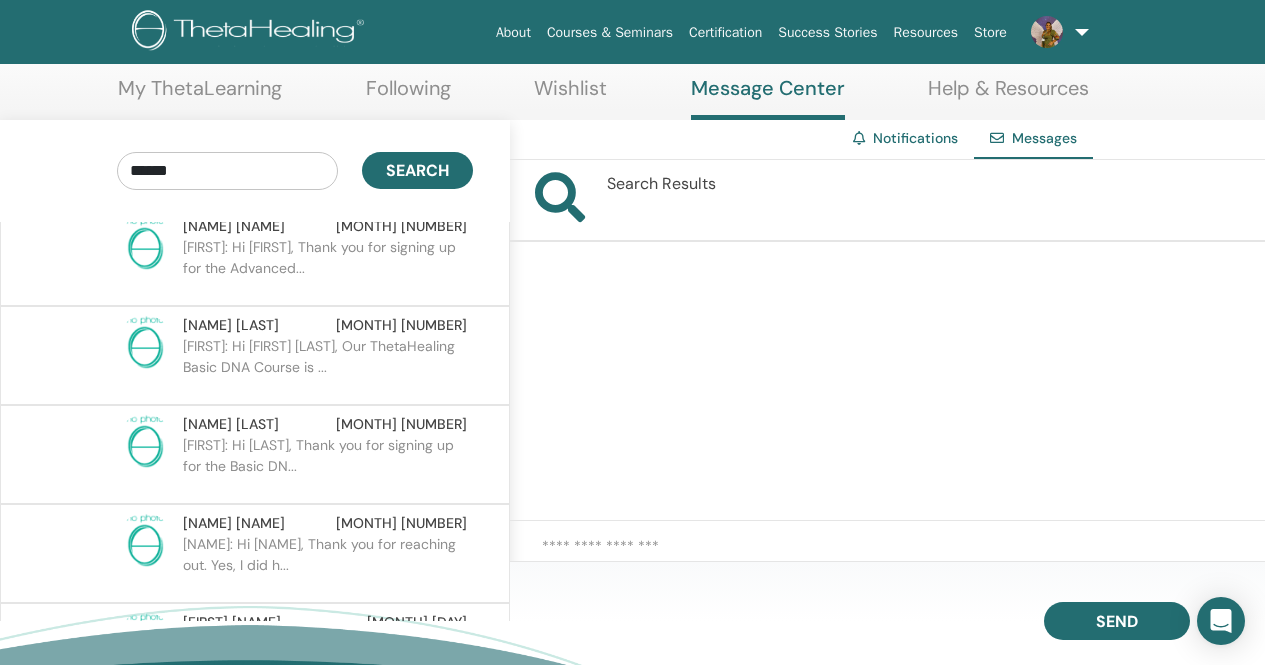type on "******" 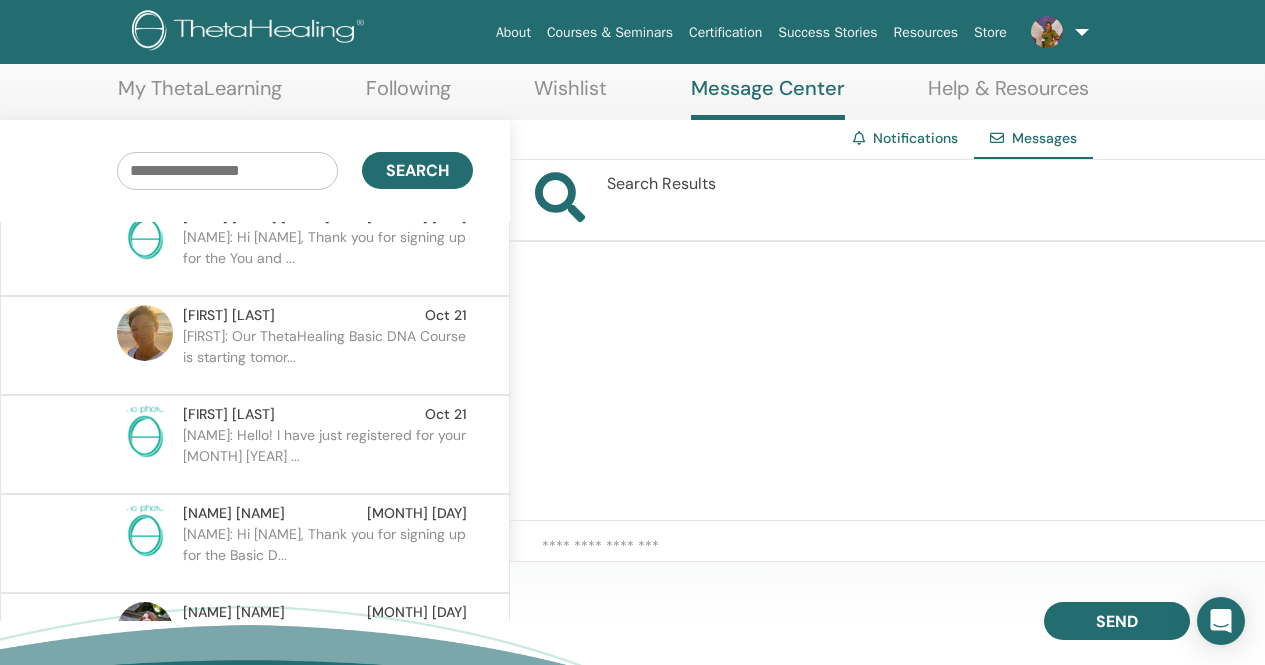scroll, scrollTop: 5000, scrollLeft: 0, axis: vertical 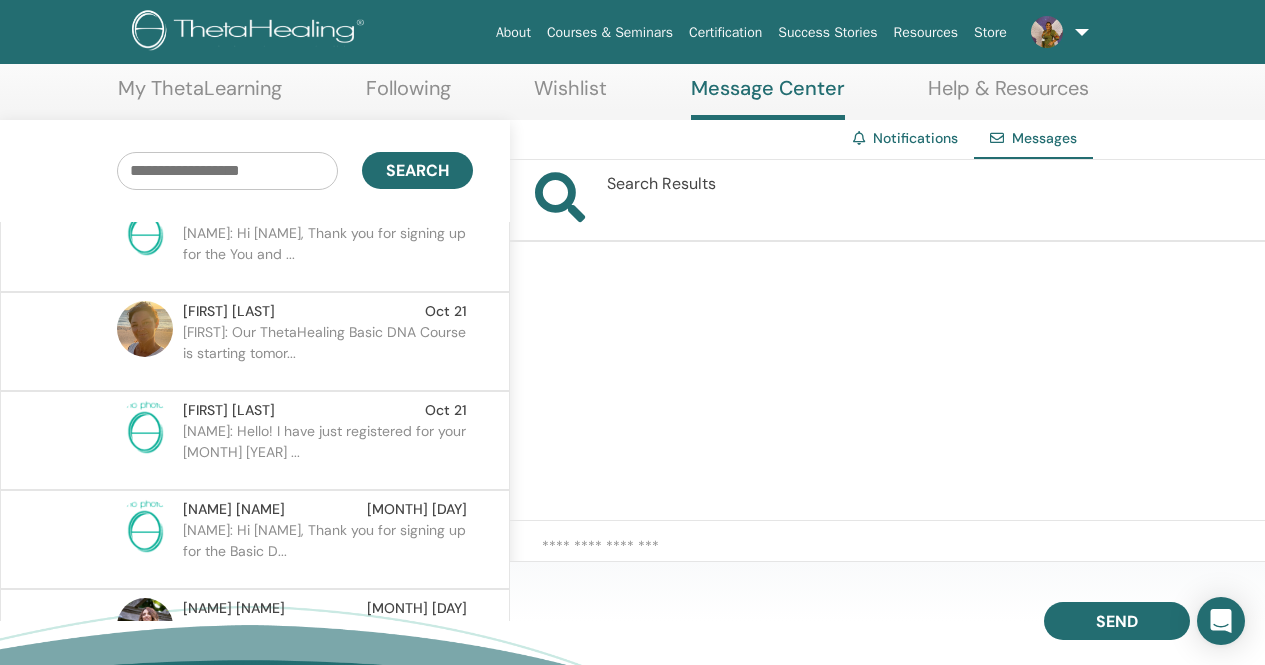 type 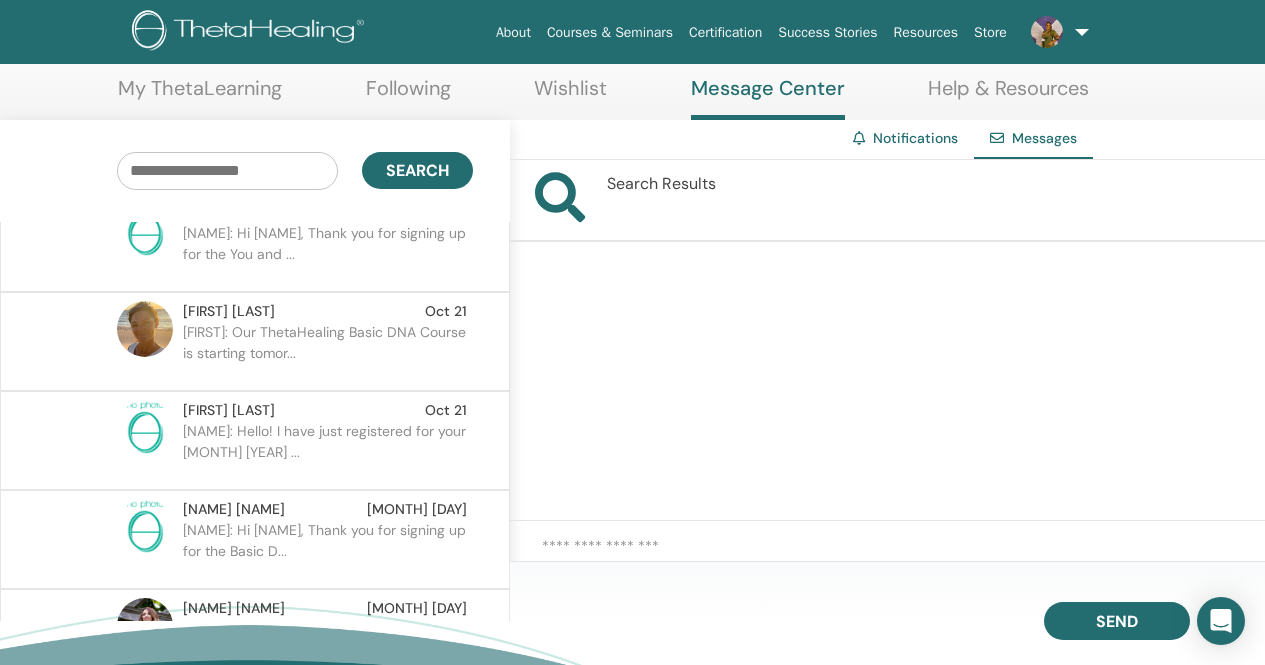 click on "[FIRST]: Our ThetaHealing Basic DNA Course is starting tomor..." at bounding box center (328, 352) 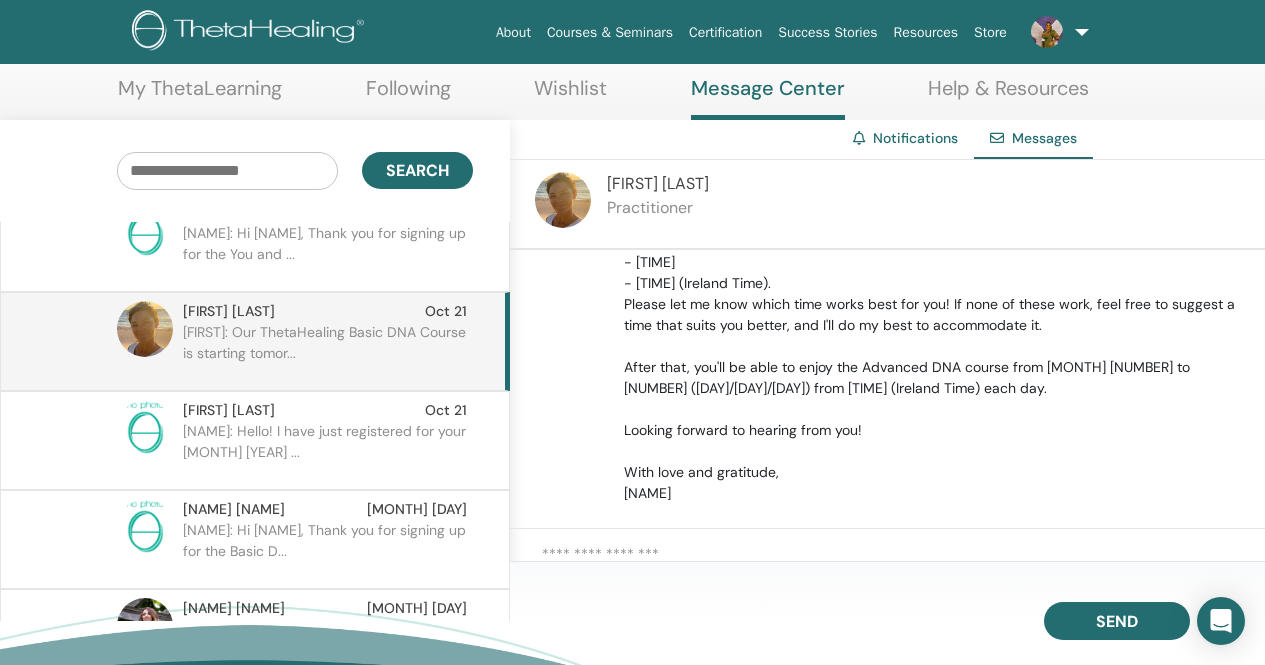 scroll, scrollTop: 5230, scrollLeft: 0, axis: vertical 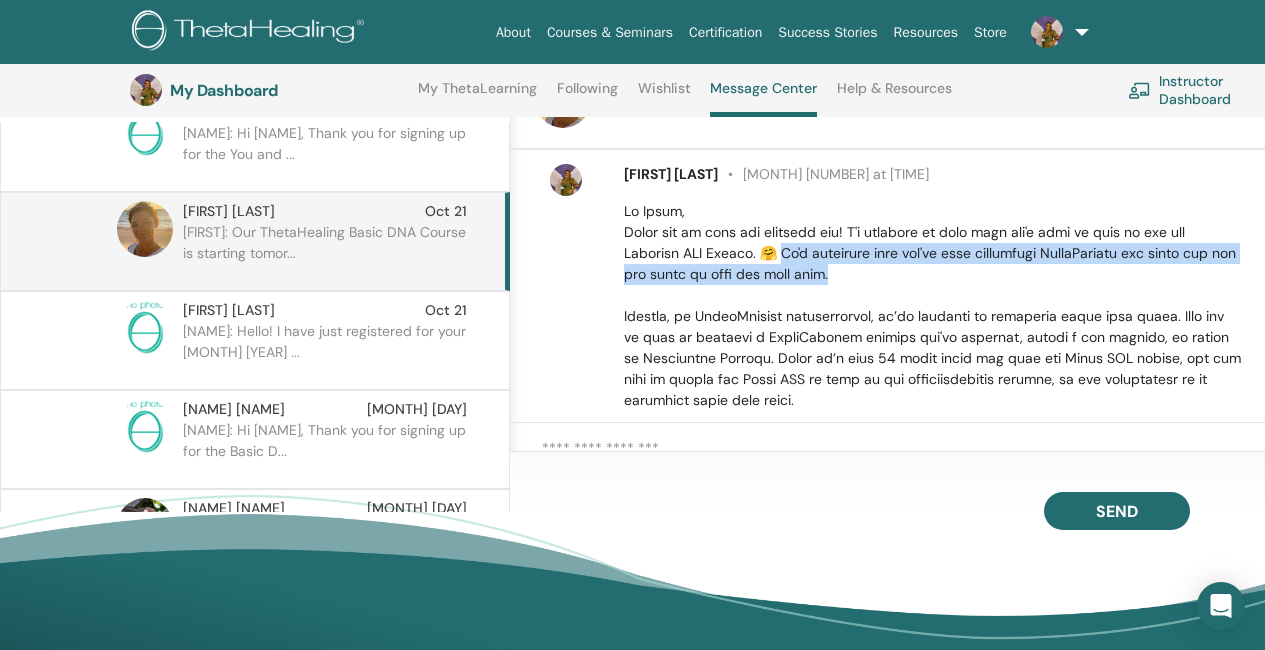drag, startPoint x: 800, startPoint y: 253, endPoint x: 898, endPoint y: 272, distance: 99.824844 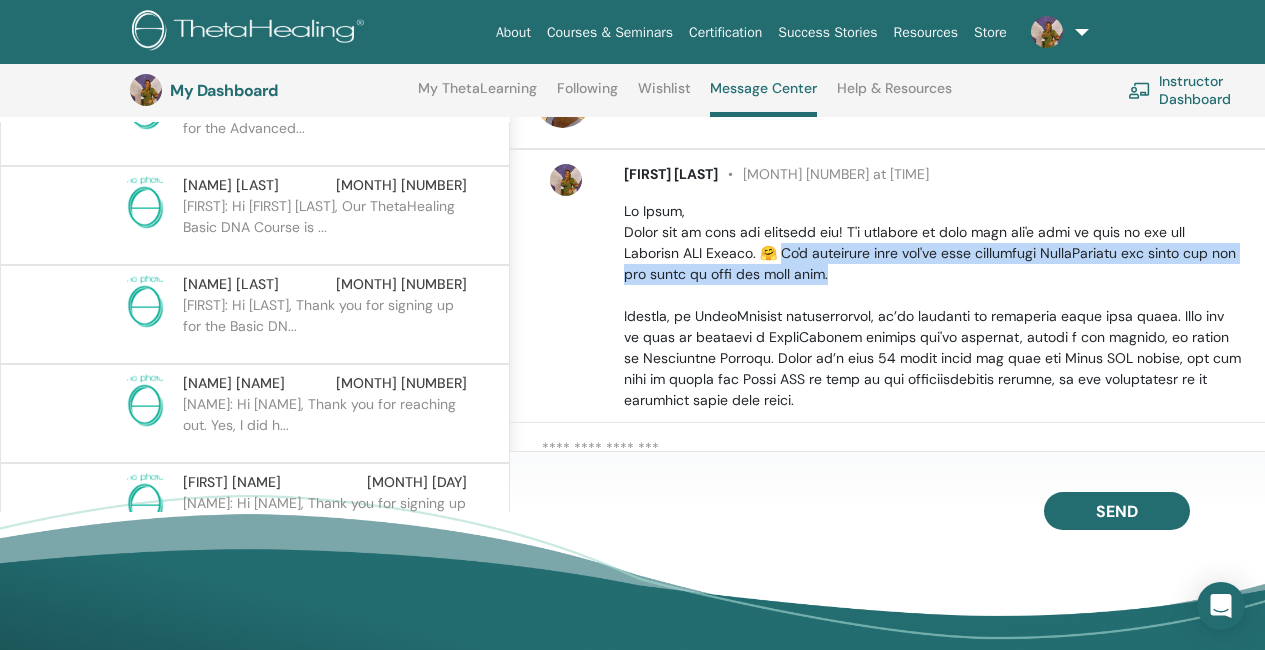scroll, scrollTop: 0, scrollLeft: 0, axis: both 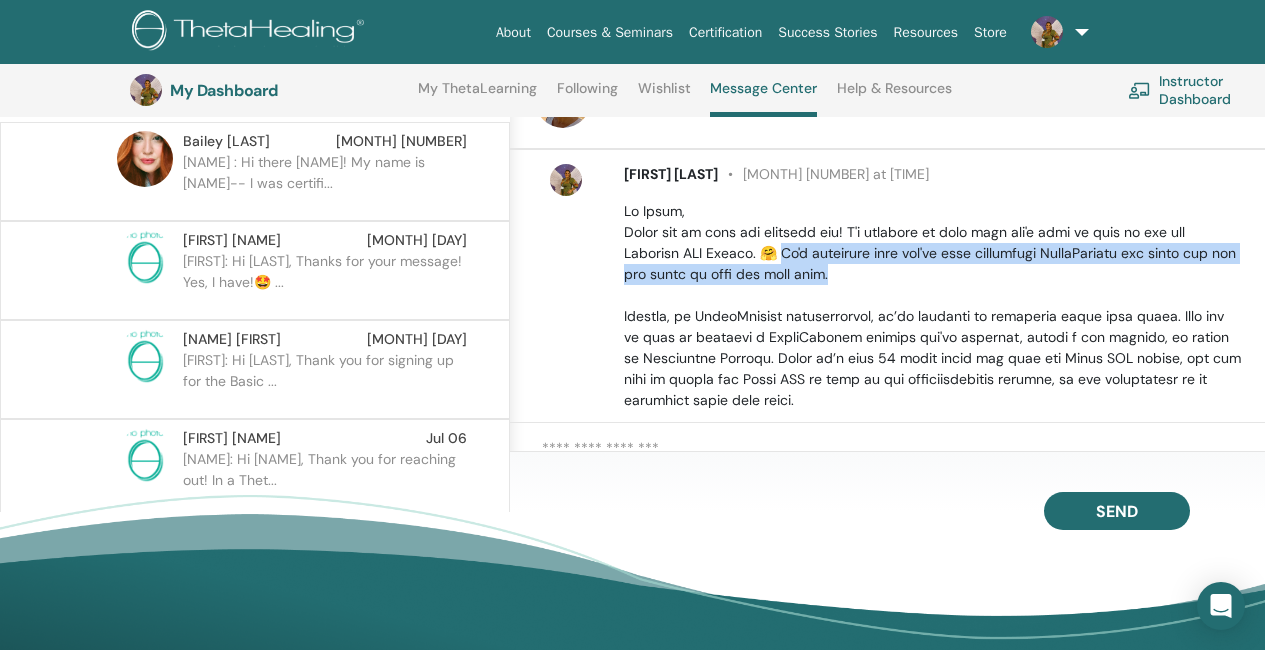 click on "[NAME] : Hi there [NAME]! My name is [NAME]-- I was certifi..." at bounding box center [328, 182] 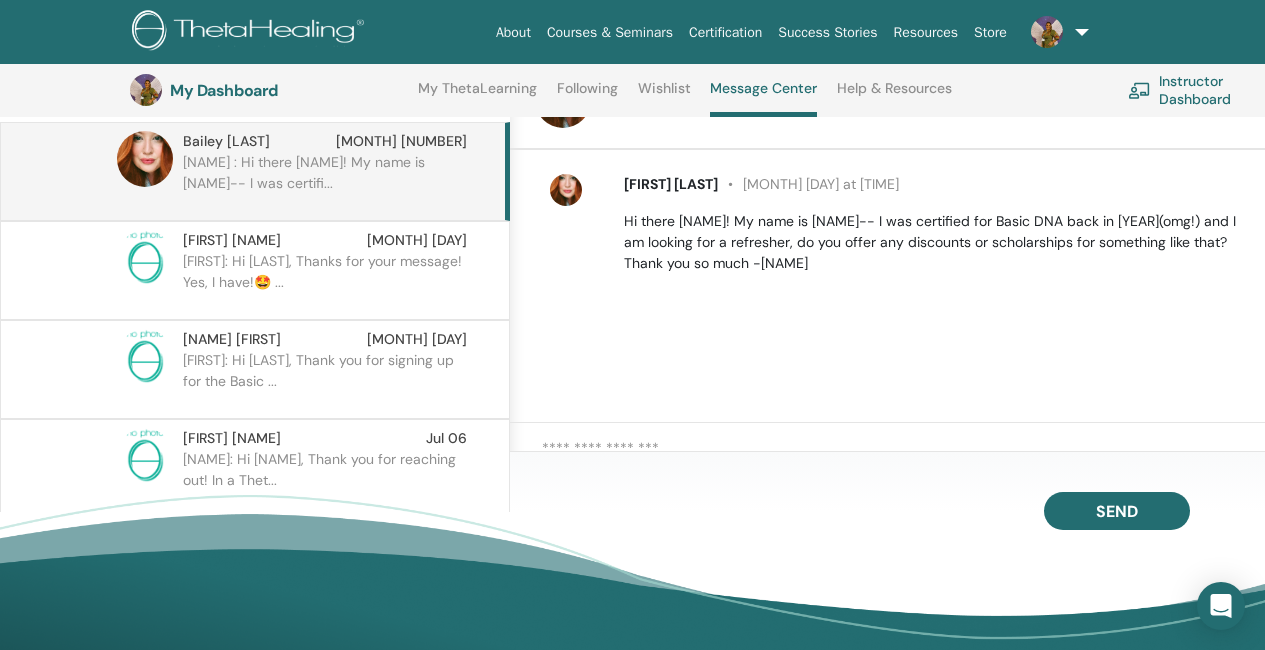 scroll, scrollTop: 0, scrollLeft: 0, axis: both 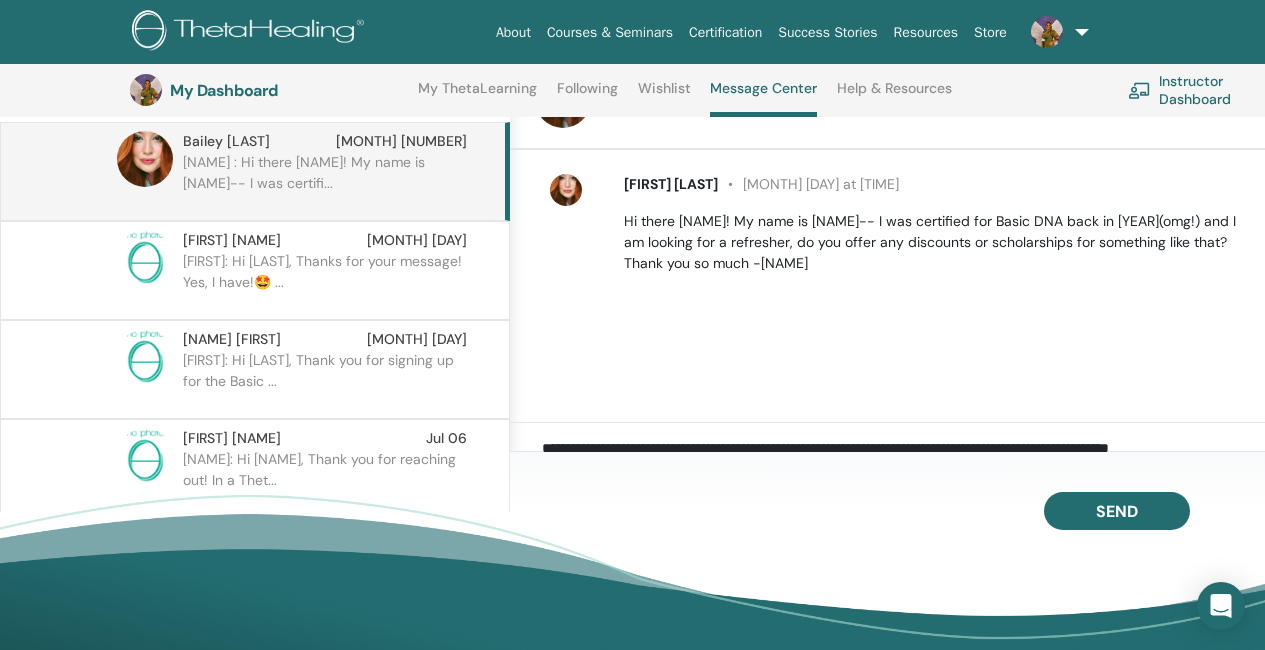 drag, startPoint x: 1151, startPoint y: 471, endPoint x: 471, endPoint y: 417, distance: 682.14075 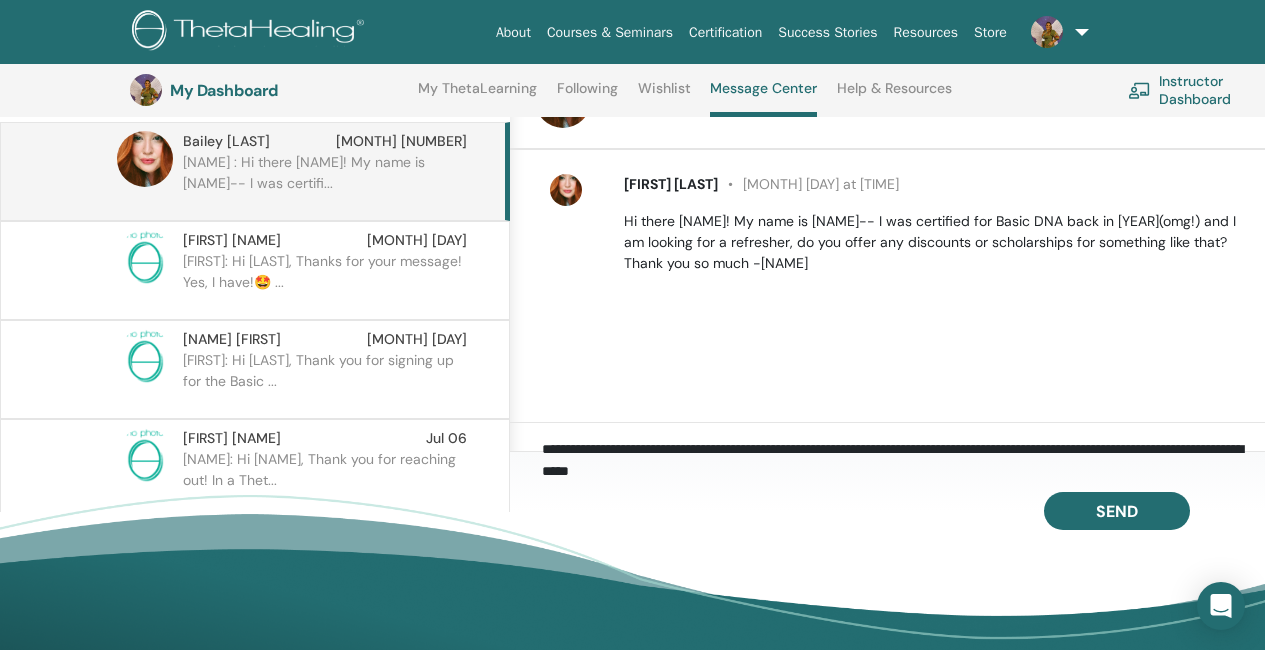 scroll, scrollTop: 0, scrollLeft: 0, axis: both 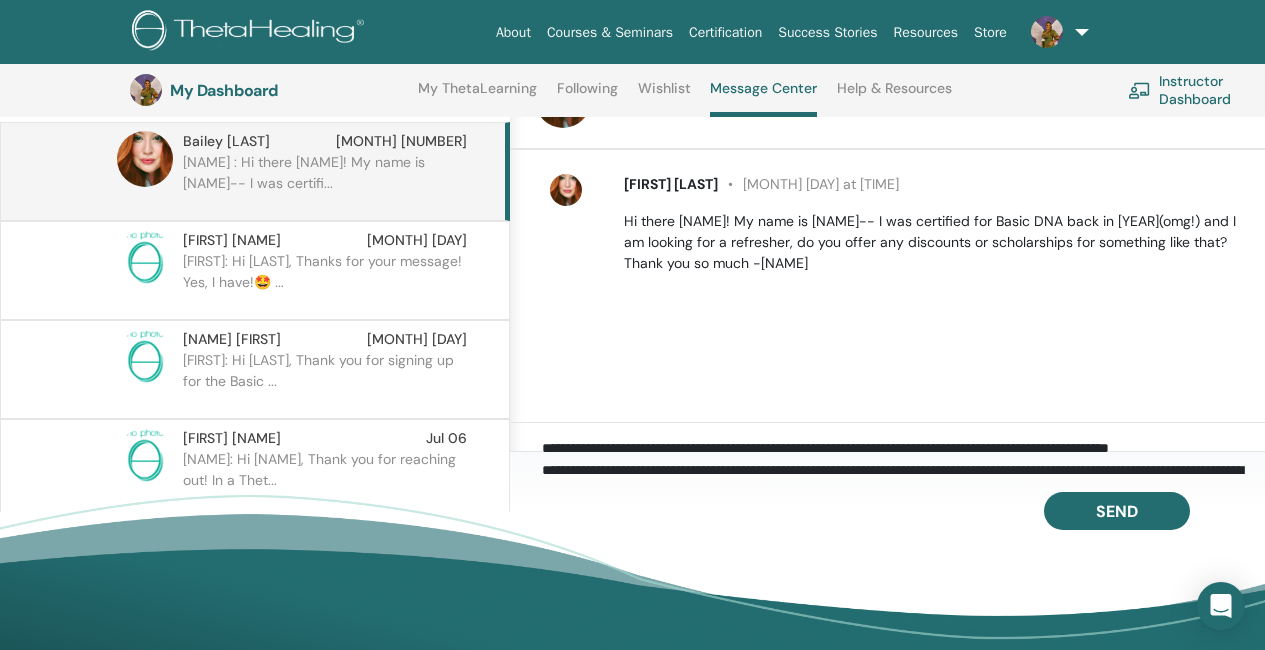 click on "**********" at bounding box center [903, 456] 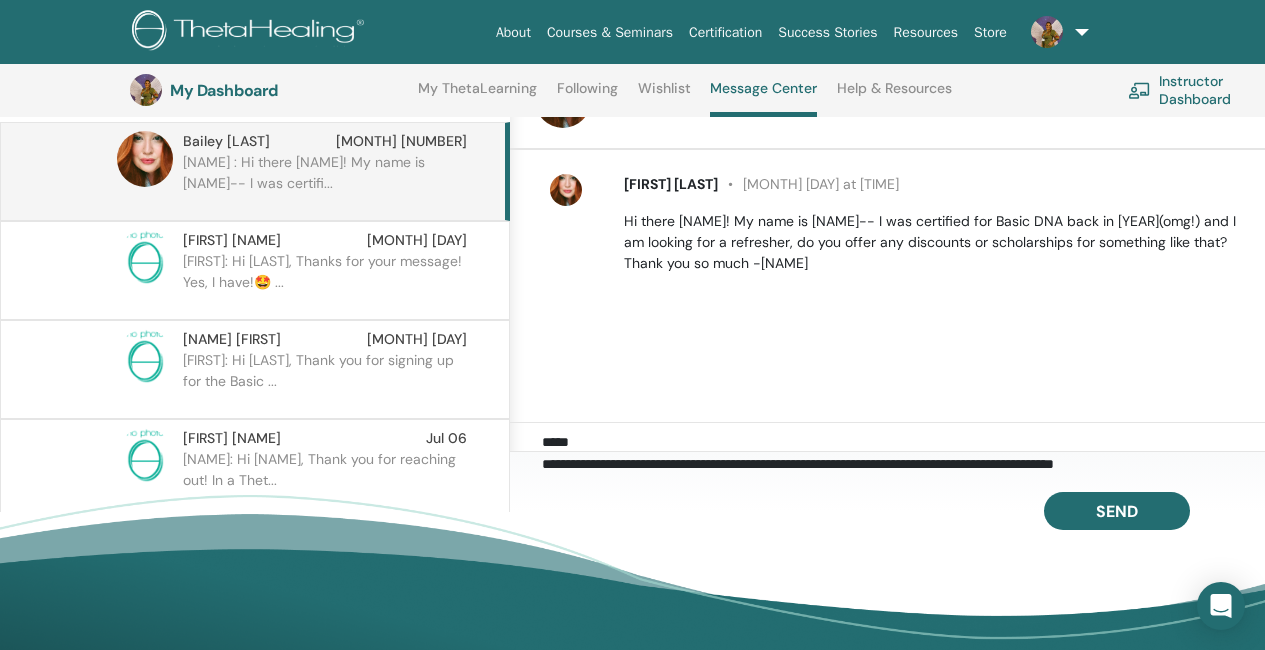 scroll, scrollTop: 115, scrollLeft: 0, axis: vertical 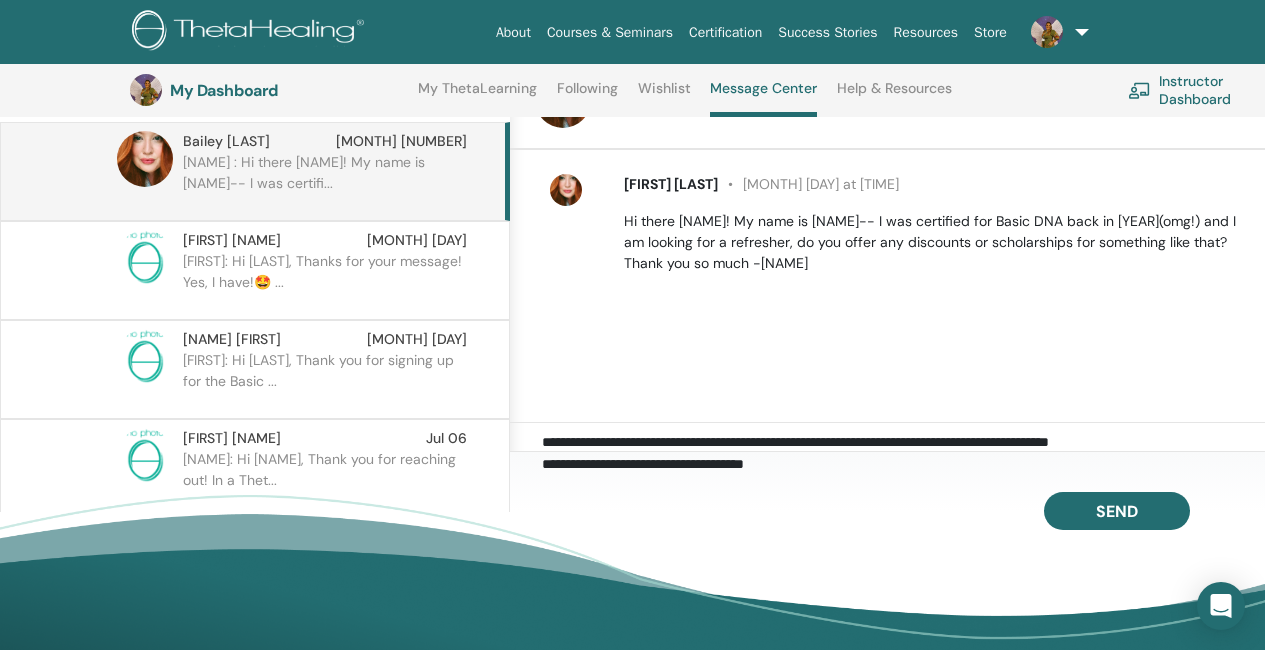 drag, startPoint x: 791, startPoint y: 450, endPoint x: 537, endPoint y: 453, distance: 254.01772 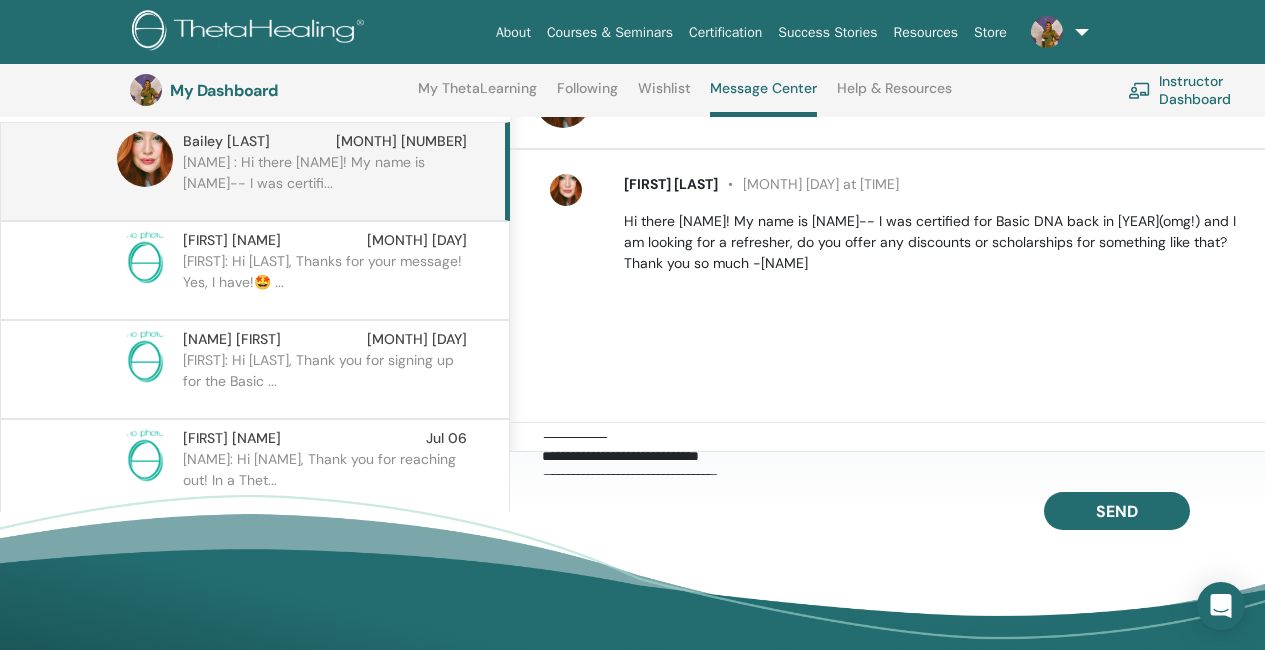 scroll, scrollTop: 46, scrollLeft: 0, axis: vertical 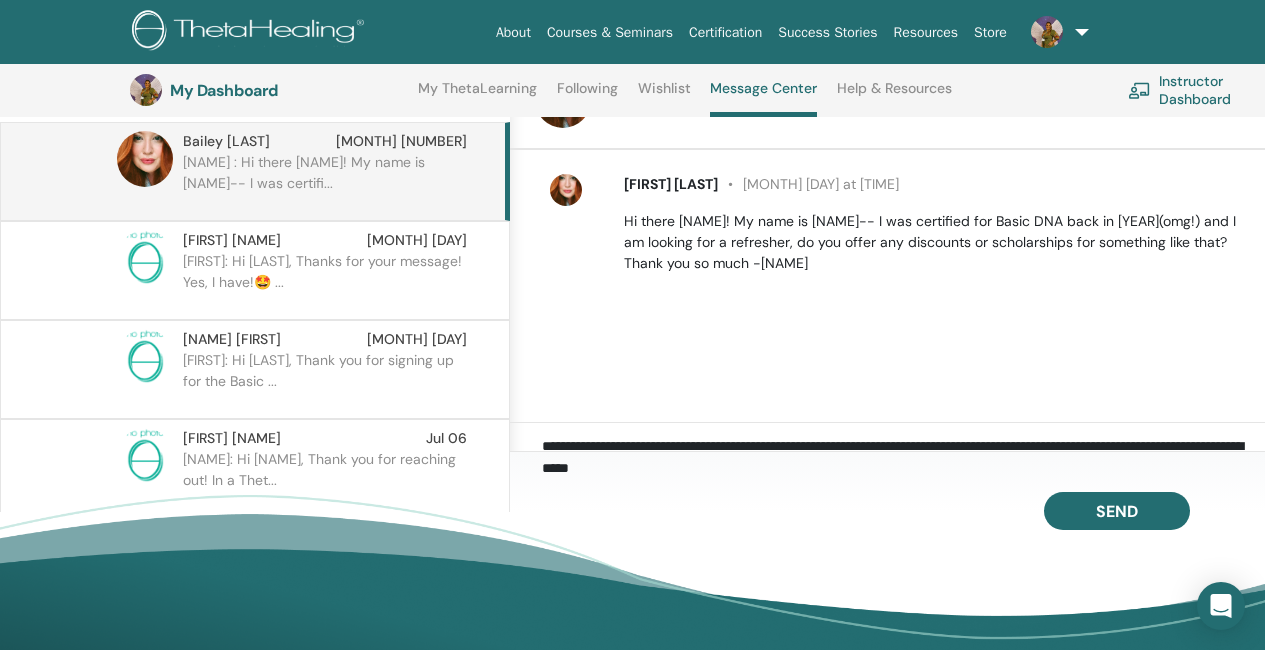click on "**********" at bounding box center (903, 456) 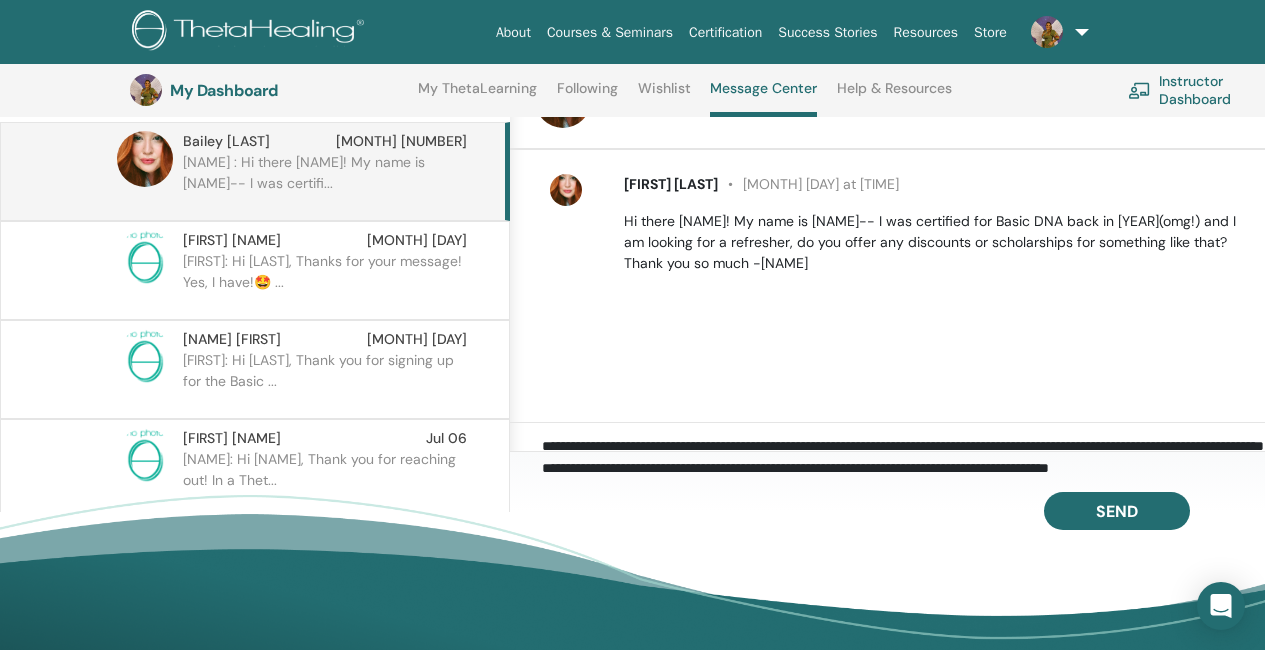 scroll, scrollTop: 48, scrollLeft: 0, axis: vertical 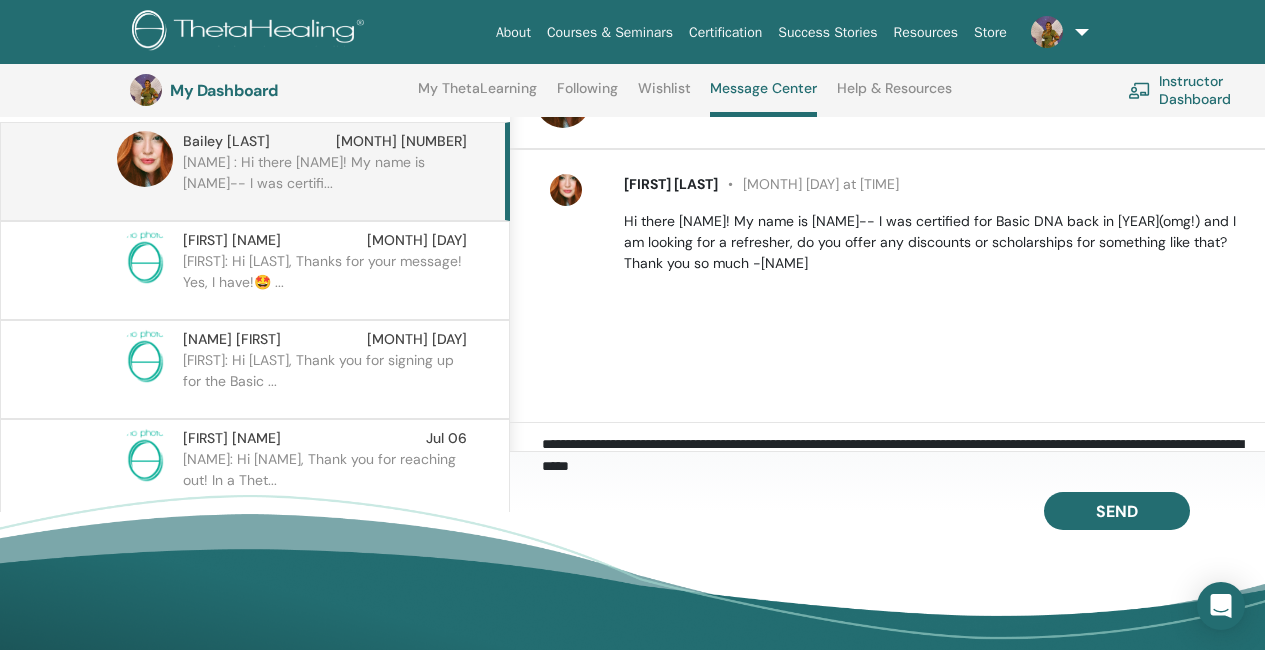click on "**********" at bounding box center (903, 456) 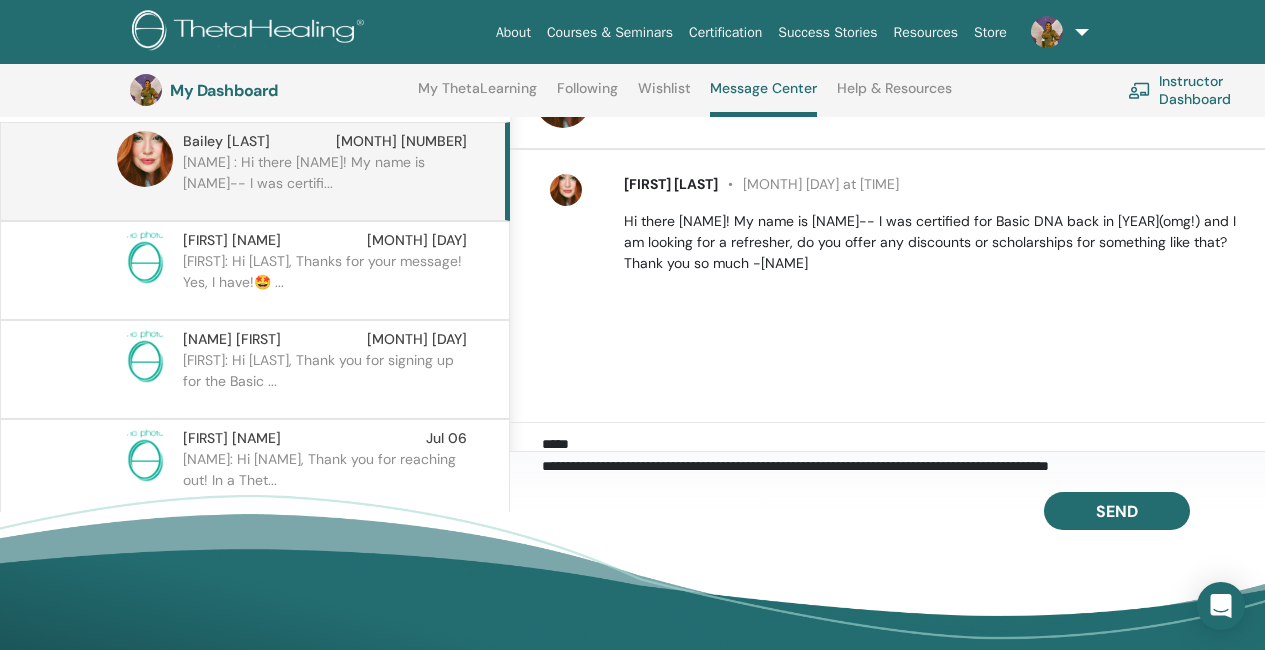 click on "**********" at bounding box center (903, 456) 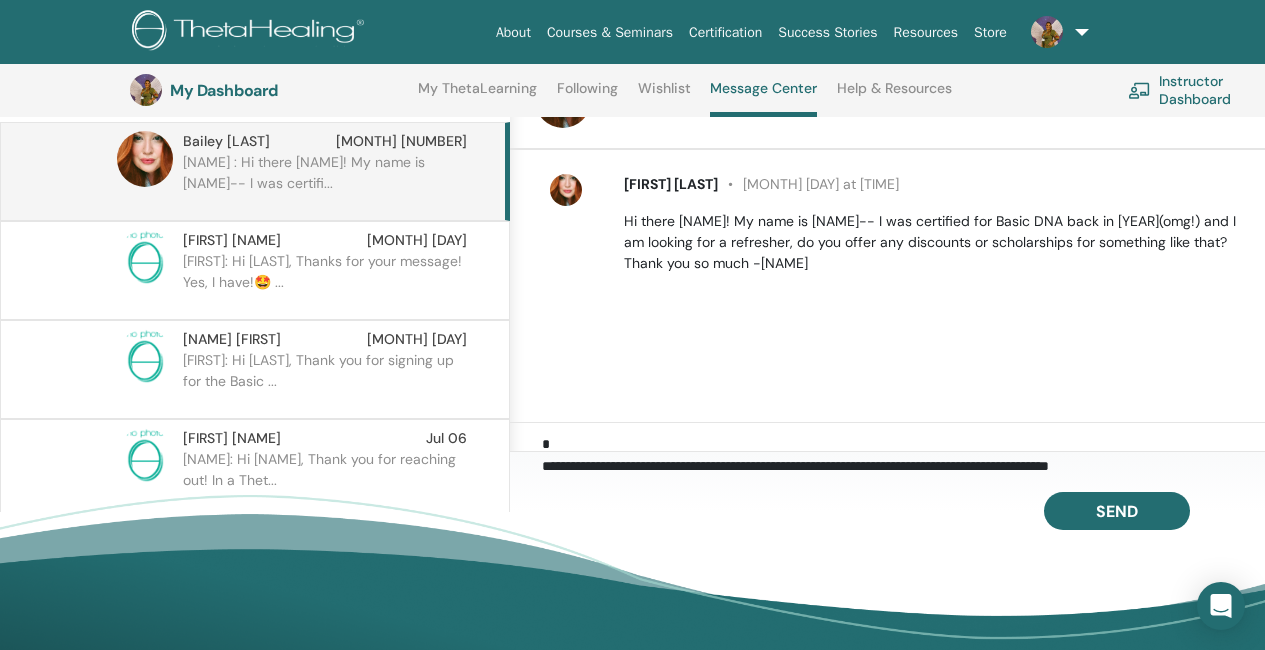 click on "**********" at bounding box center [903, 456] 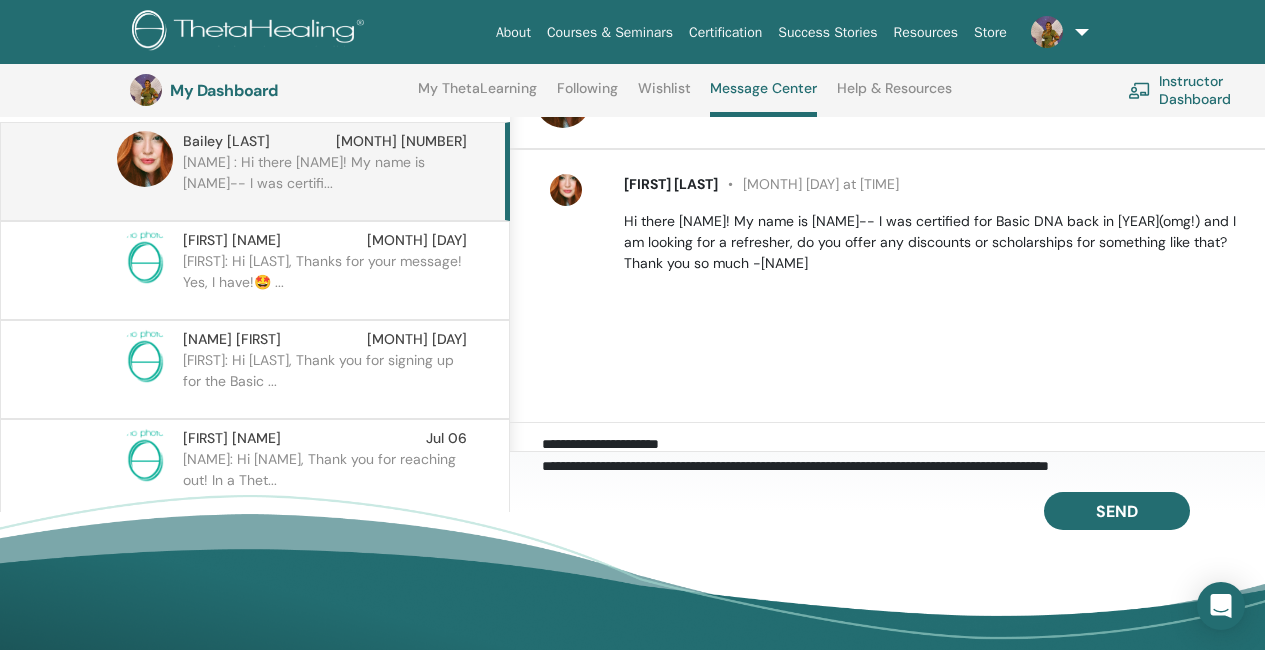 click on "**********" at bounding box center [903, 456] 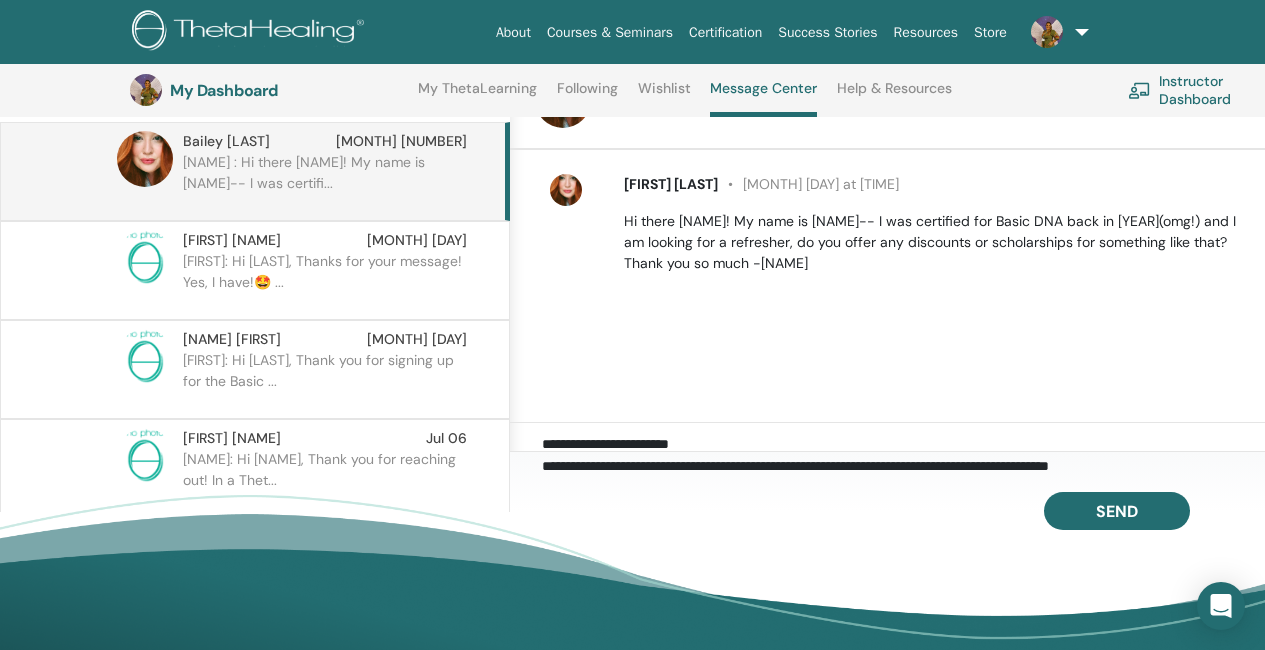 click on "*********" at bounding box center (903, 456) 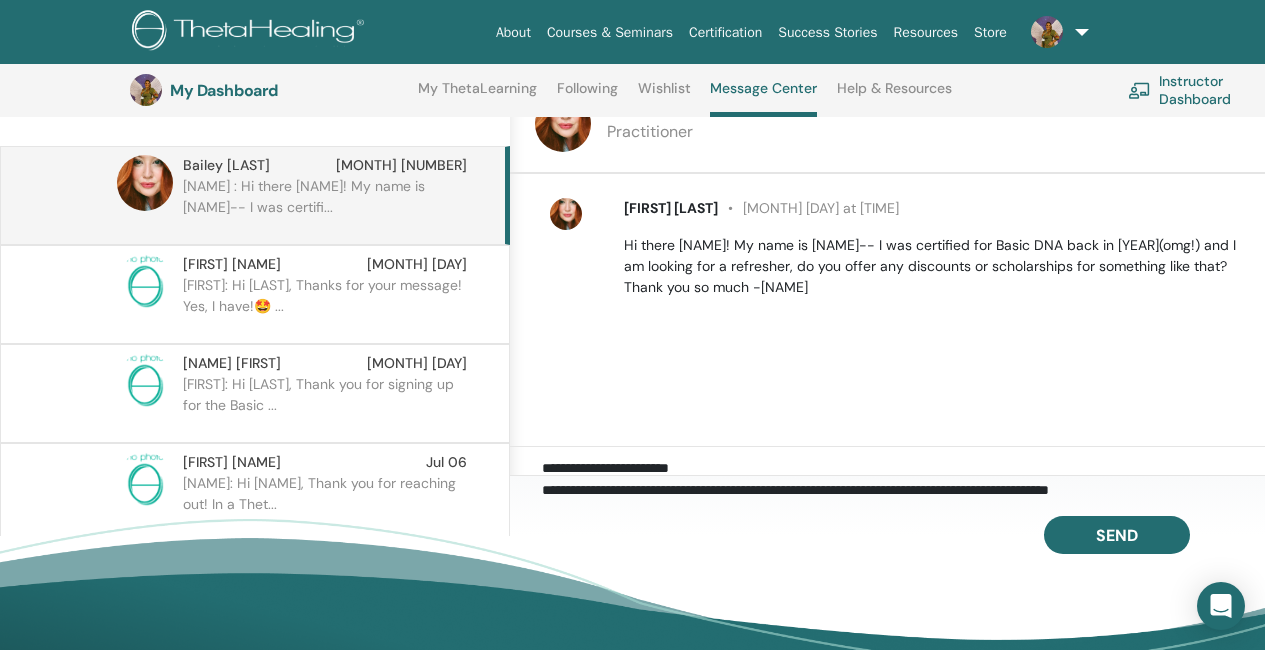 scroll, scrollTop: 253, scrollLeft: 0, axis: vertical 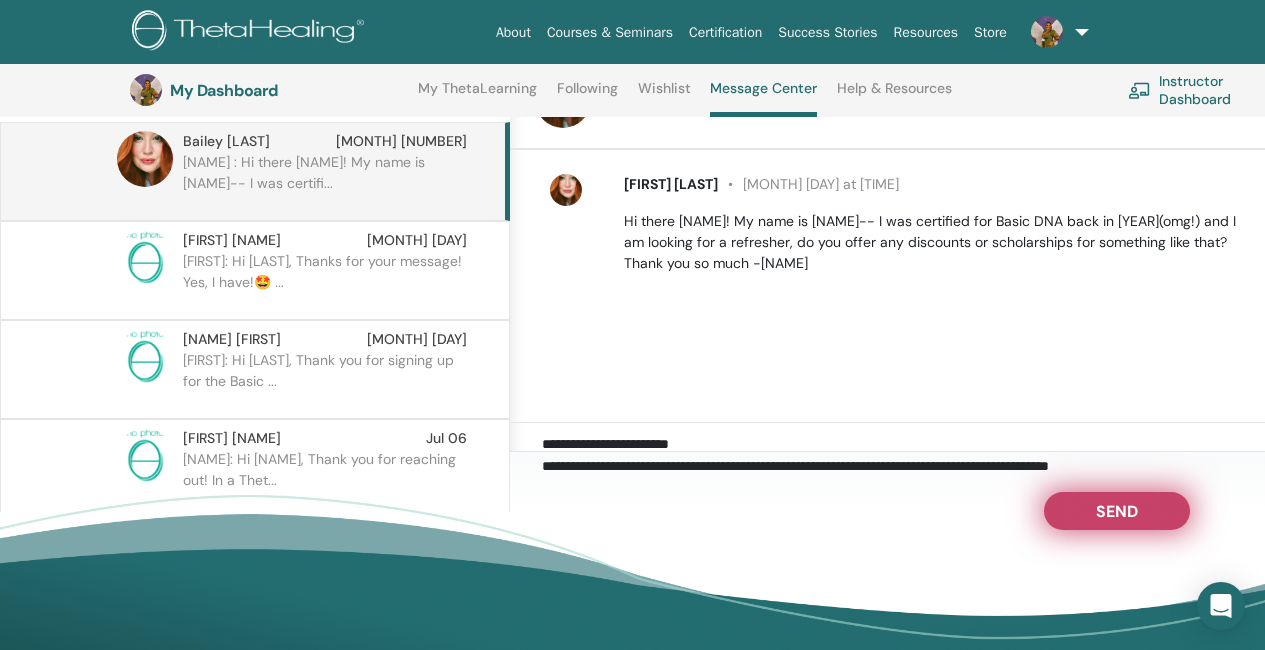 type on "*********" 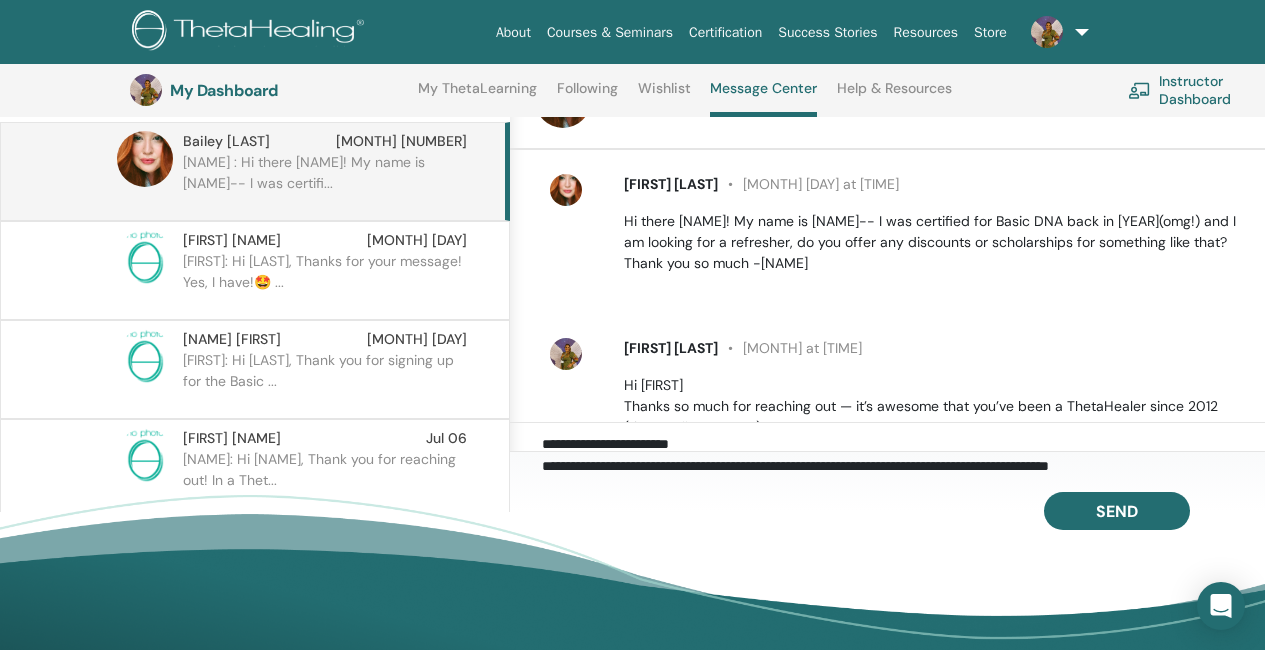 scroll, scrollTop: 253, scrollLeft: 26, axis: both 